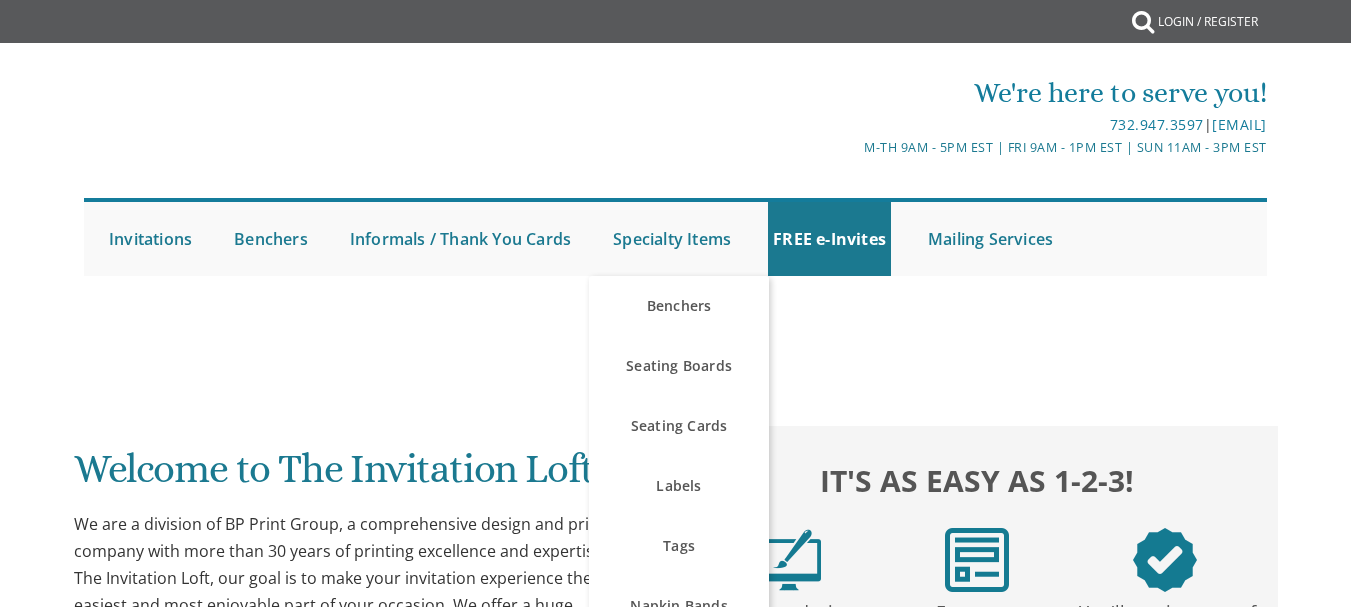 scroll, scrollTop: 0, scrollLeft: 0, axis: both 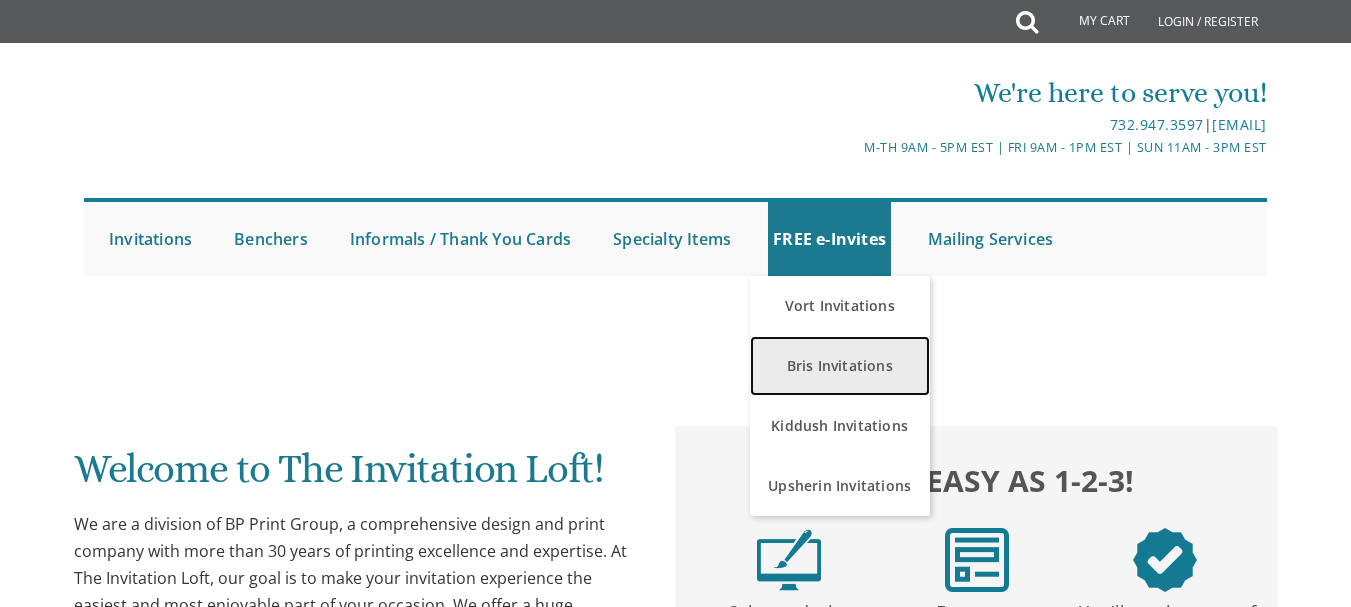 click on "Bris Invitations" at bounding box center [840, 366] 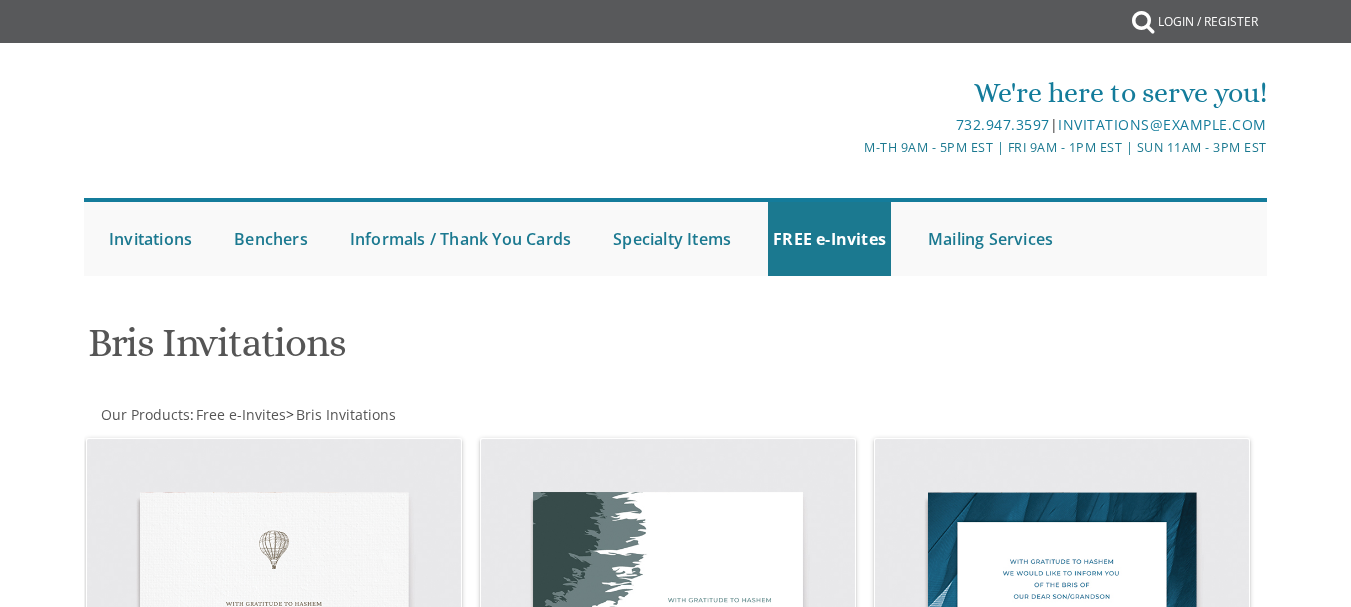 scroll, scrollTop: 0, scrollLeft: 0, axis: both 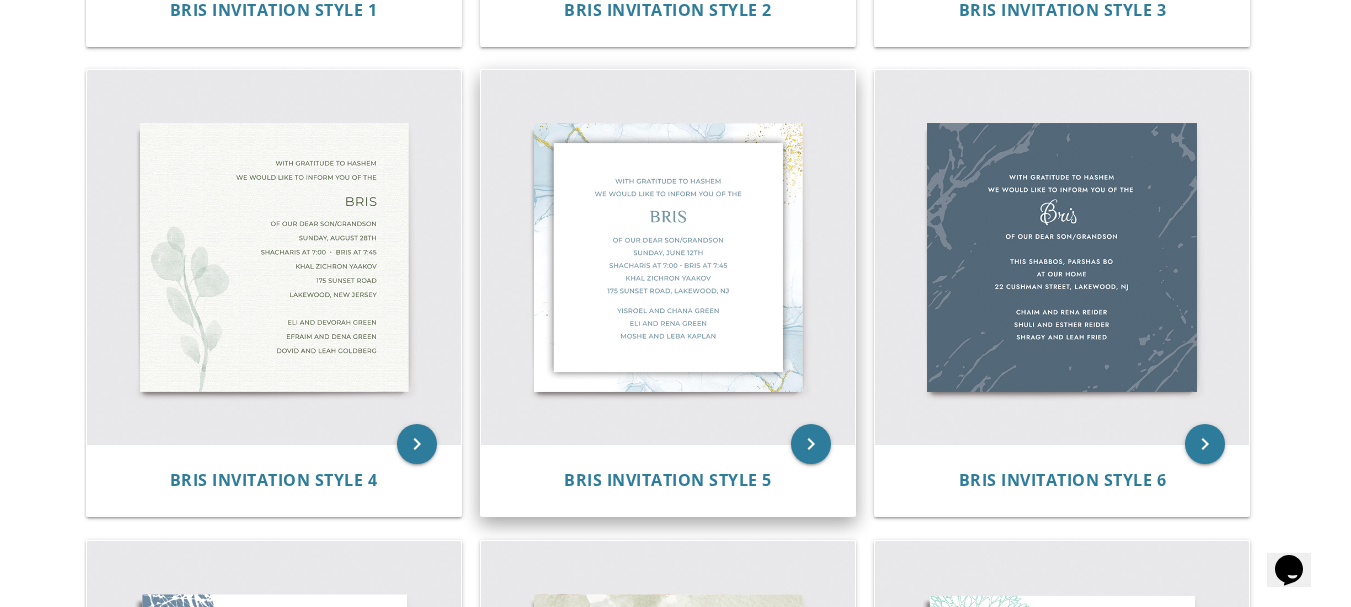 click at bounding box center (668, 257) 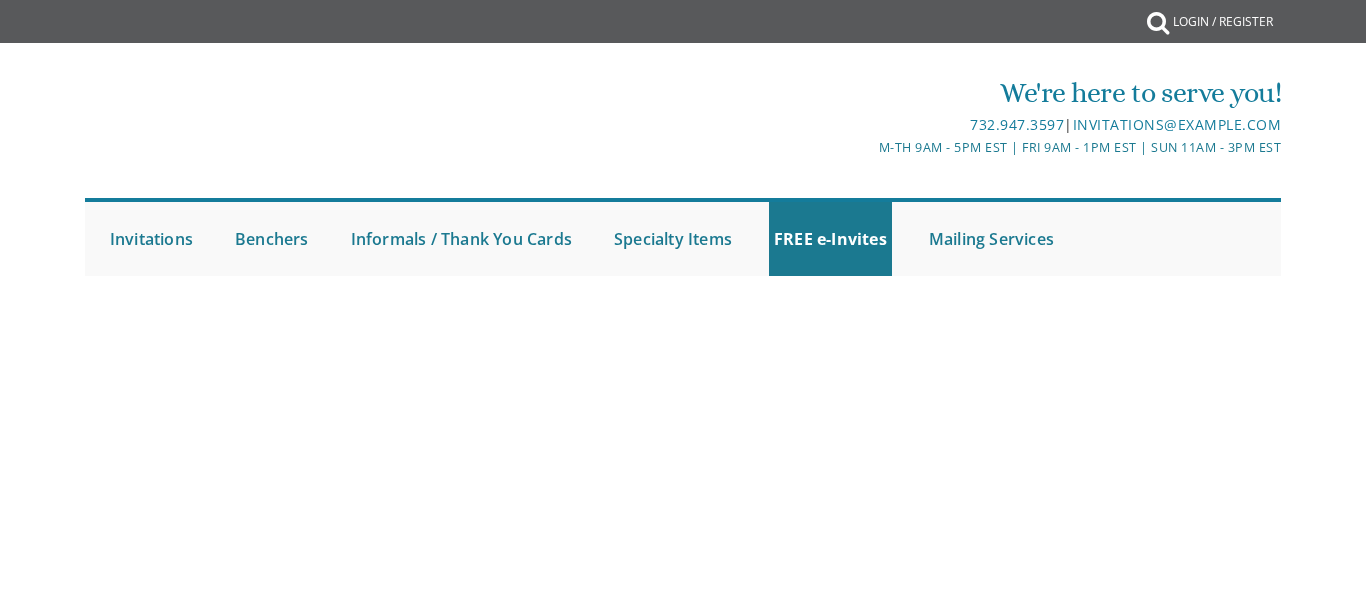 scroll, scrollTop: 0, scrollLeft: 0, axis: both 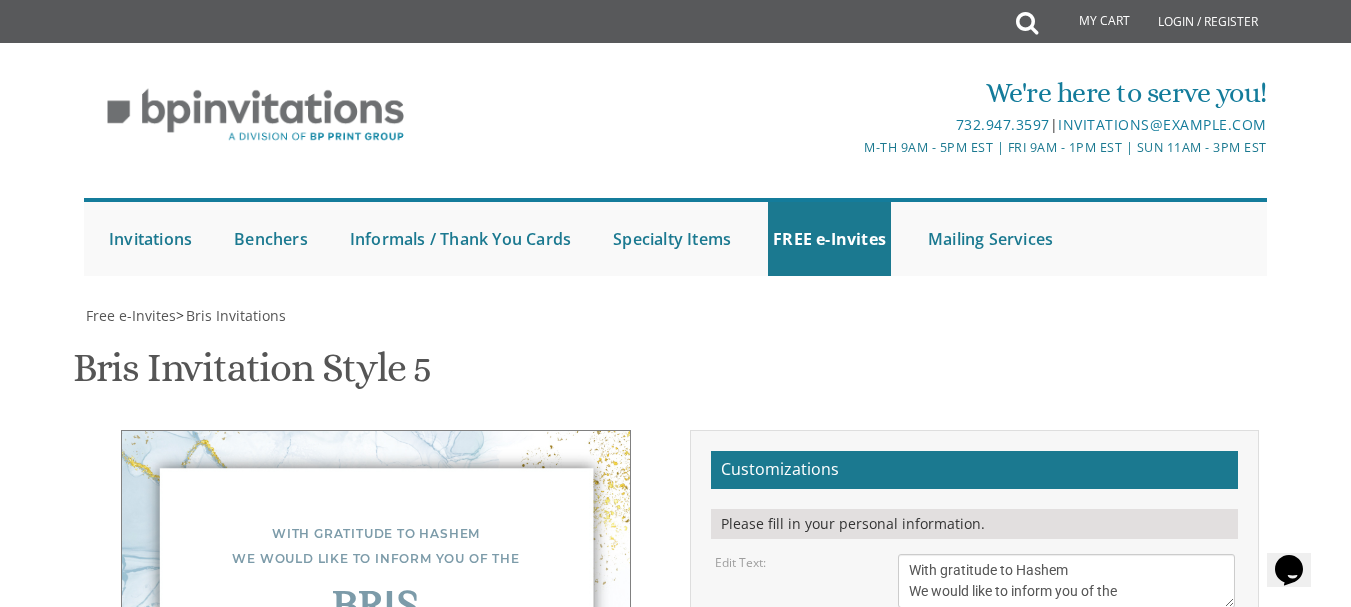 drag, startPoint x: 1365, startPoint y: 172, endPoint x: 1355, endPoint y: 367, distance: 195.25624 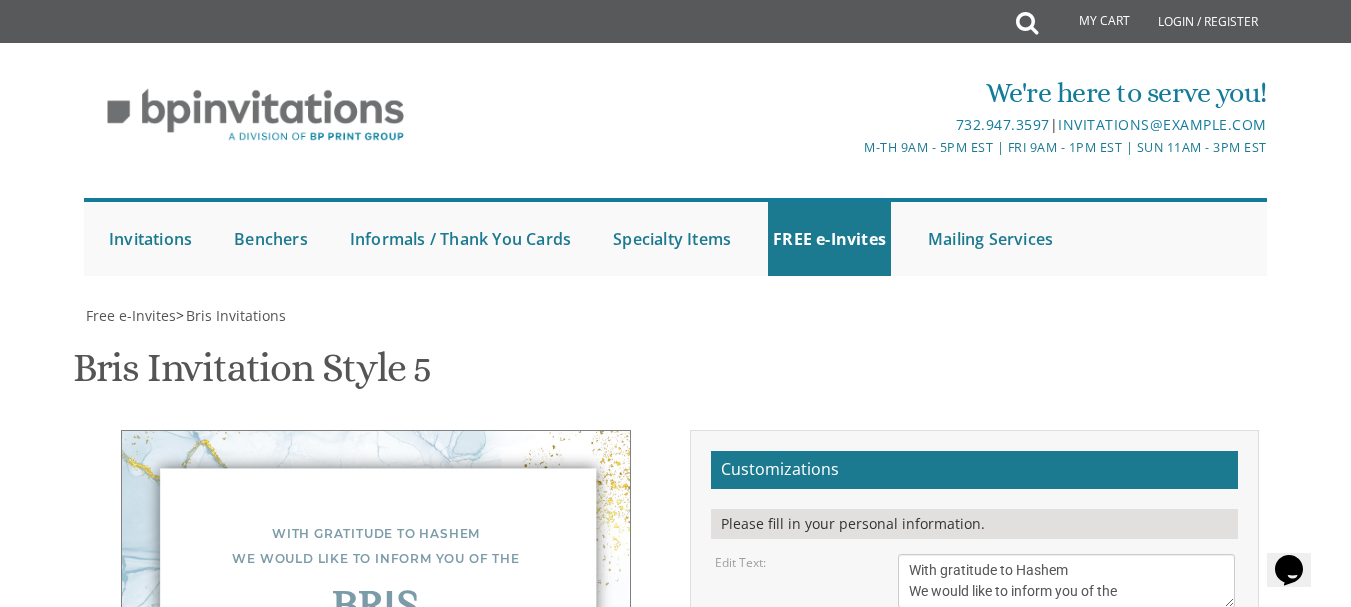 click on "Of our dear son/grandson
Sunday, December 1st
Shacharis at 7:00  •  Bris at 7:45
Bais Medrash Ohr Tuvia
969 East End Avenue • Lakewood, NJ" at bounding box center [1066, 739] 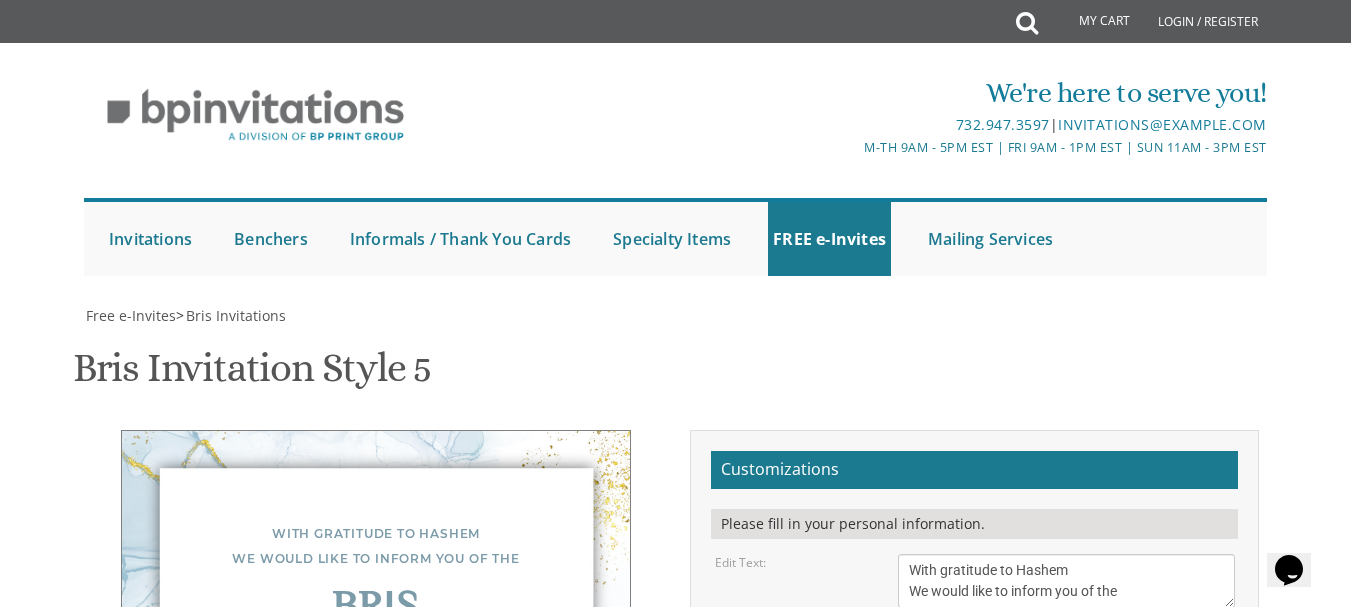 scroll, scrollTop: 113, scrollLeft: 0, axis: vertical 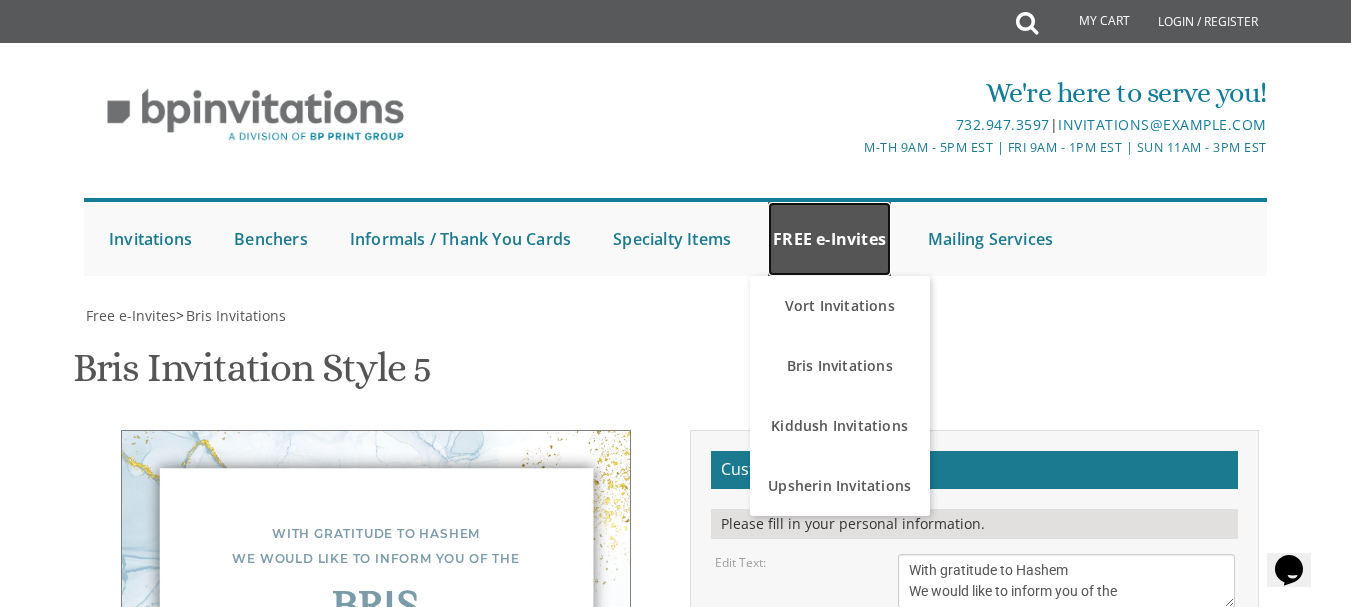 click on "FREE e-Invites" at bounding box center [829, 239] 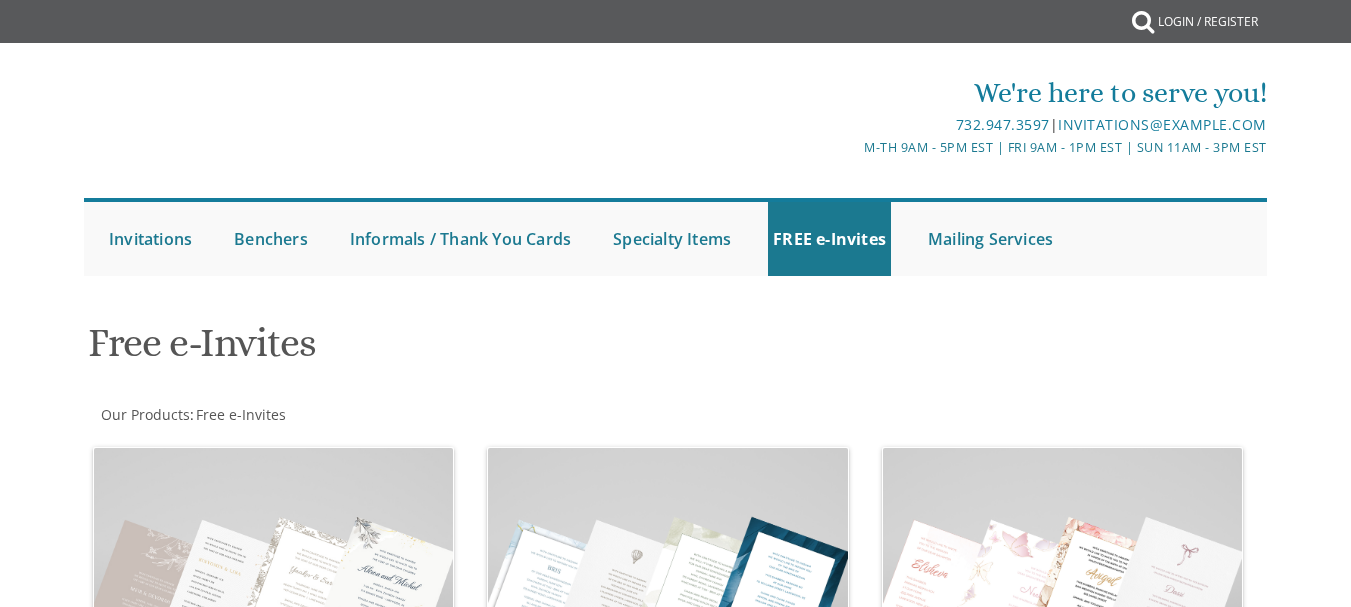 scroll, scrollTop: 0, scrollLeft: 0, axis: both 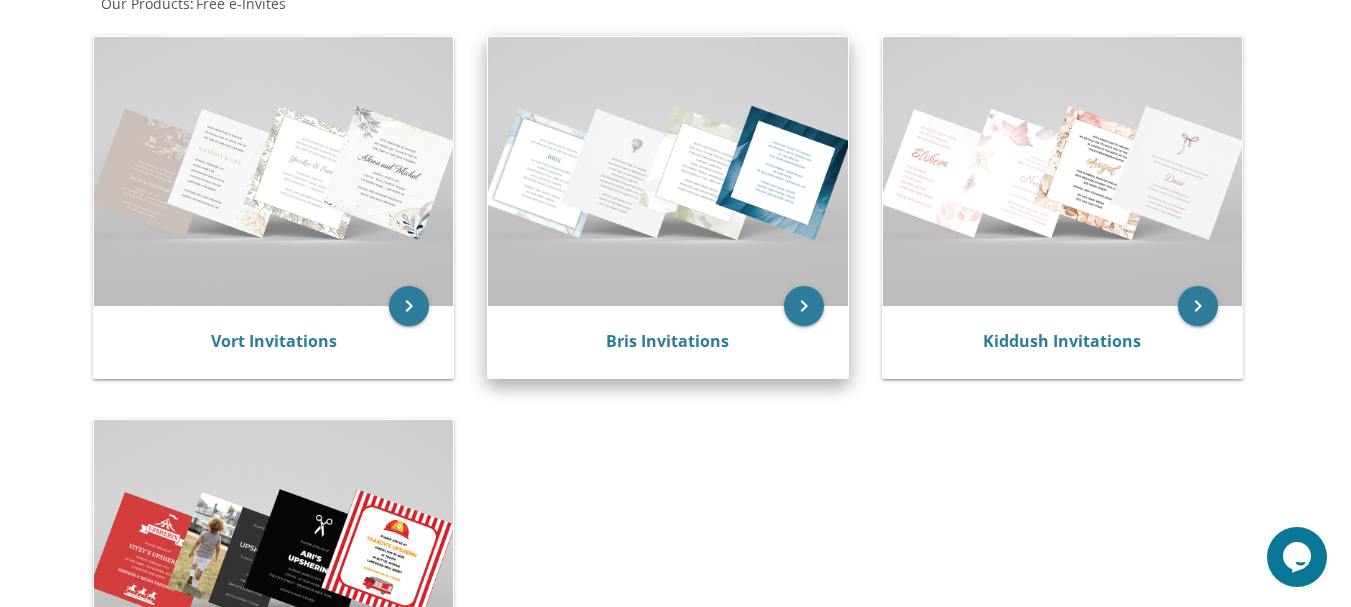 click at bounding box center (667, 171) 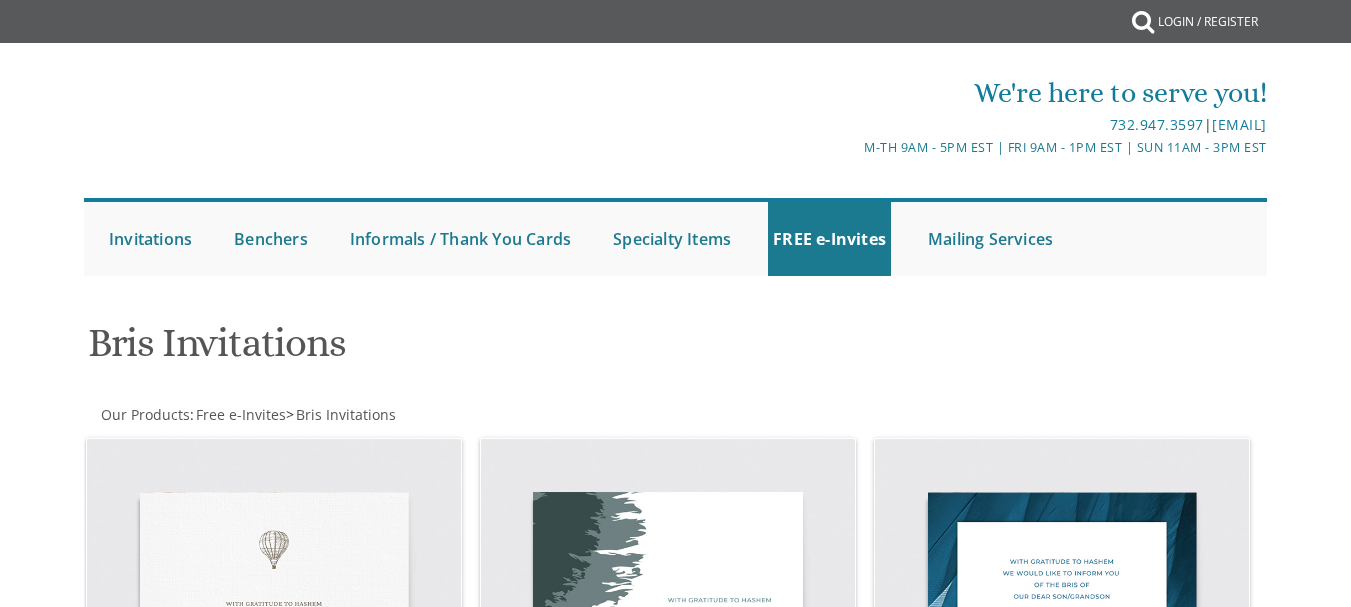 scroll, scrollTop: 0, scrollLeft: 0, axis: both 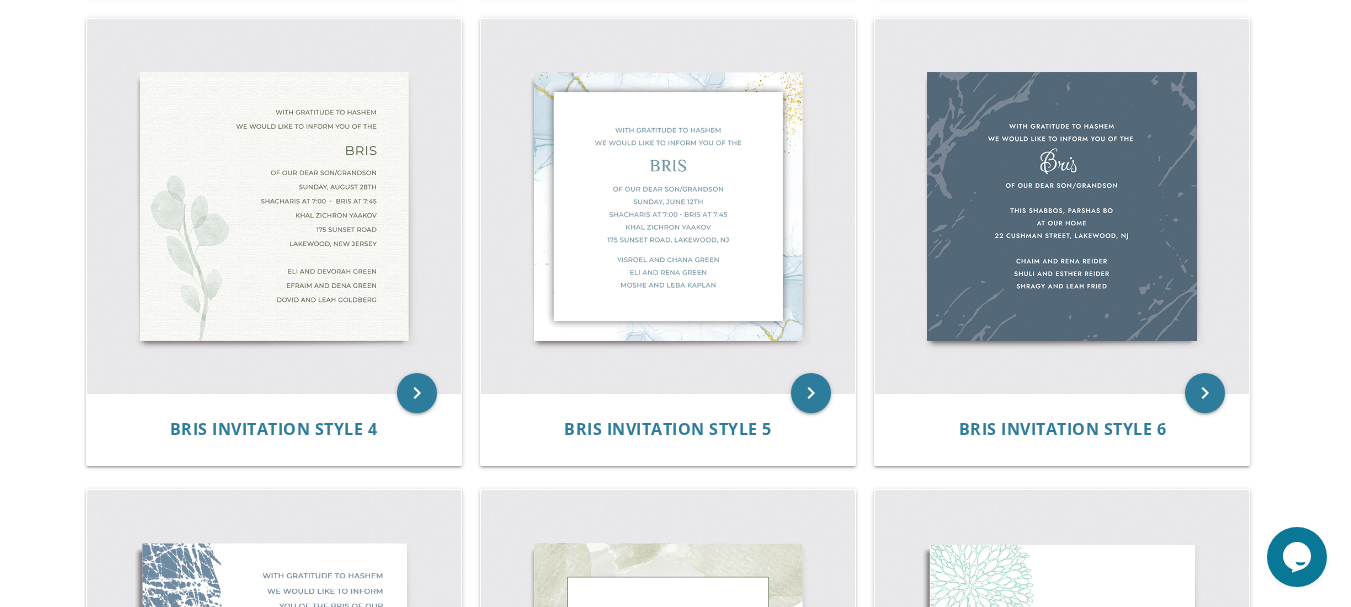 drag, startPoint x: 0, startPoint y: 0, endPoint x: 1365, endPoint y: 329, distance: 1404.089 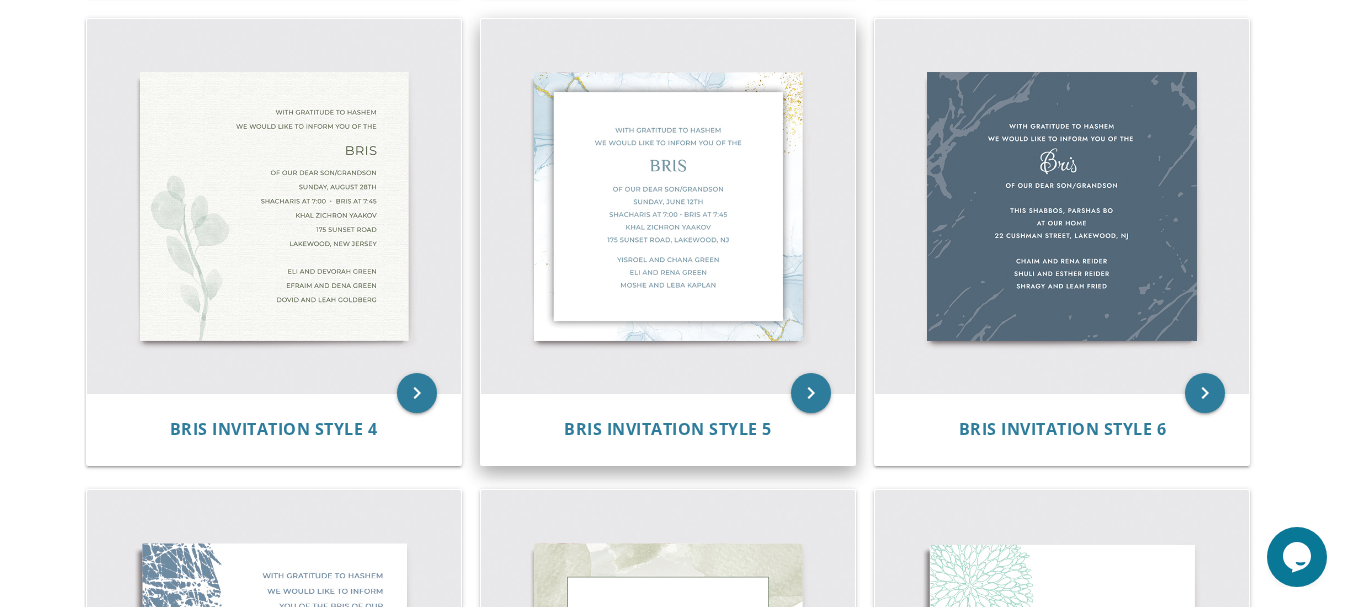 click at bounding box center [668, 206] 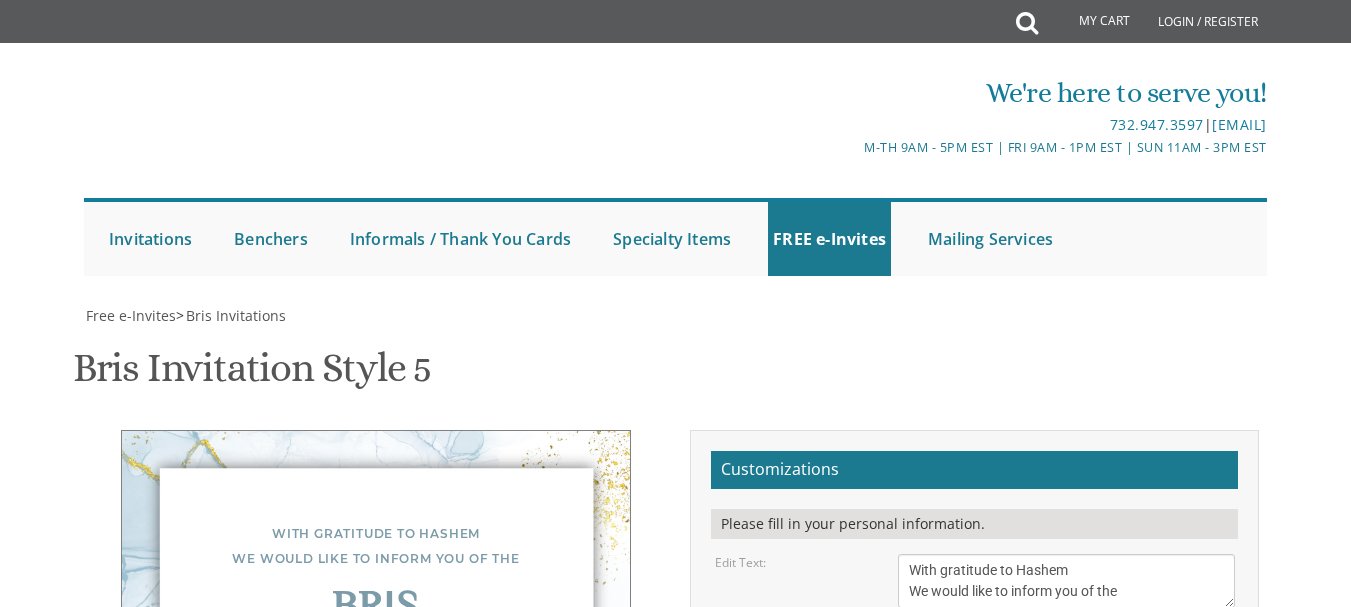 scroll, scrollTop: 0, scrollLeft: 0, axis: both 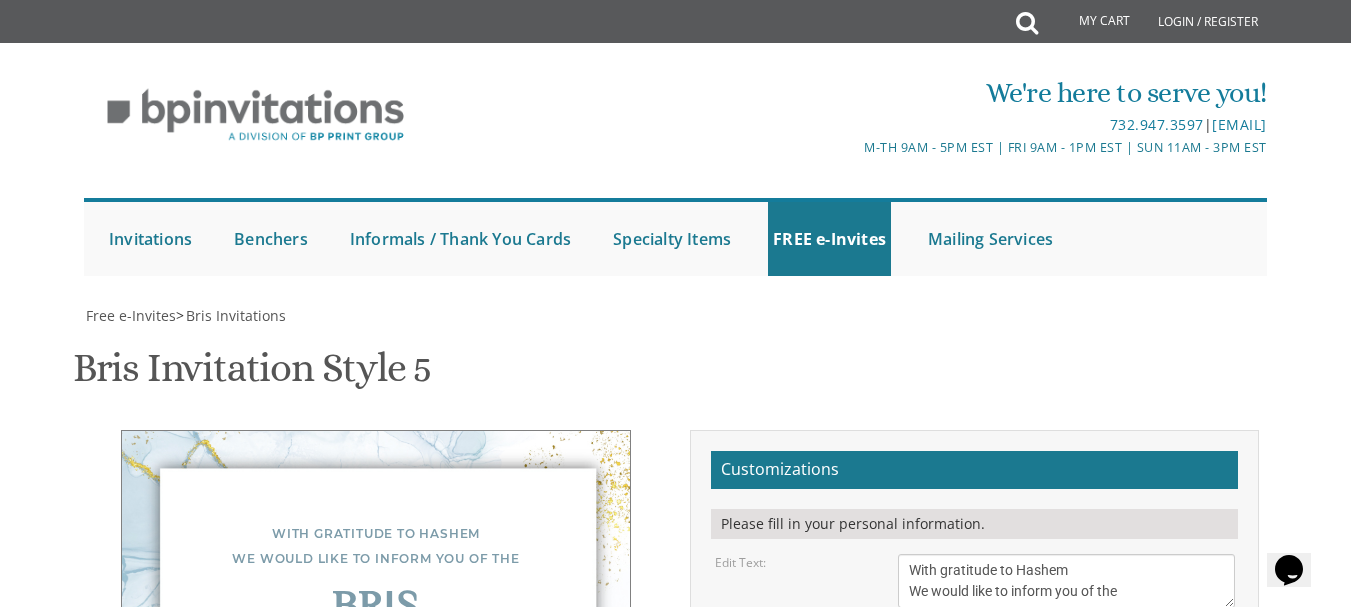 click on "Of our dear son/grandson
Sunday, [DATE]
Shacharis at 7:00  •  Bris at 7:45
Bais Medrash Ohr Tuvia
[NUMBER] [STREET] • [CITY], [STATE]" at bounding box center (1066, 739) 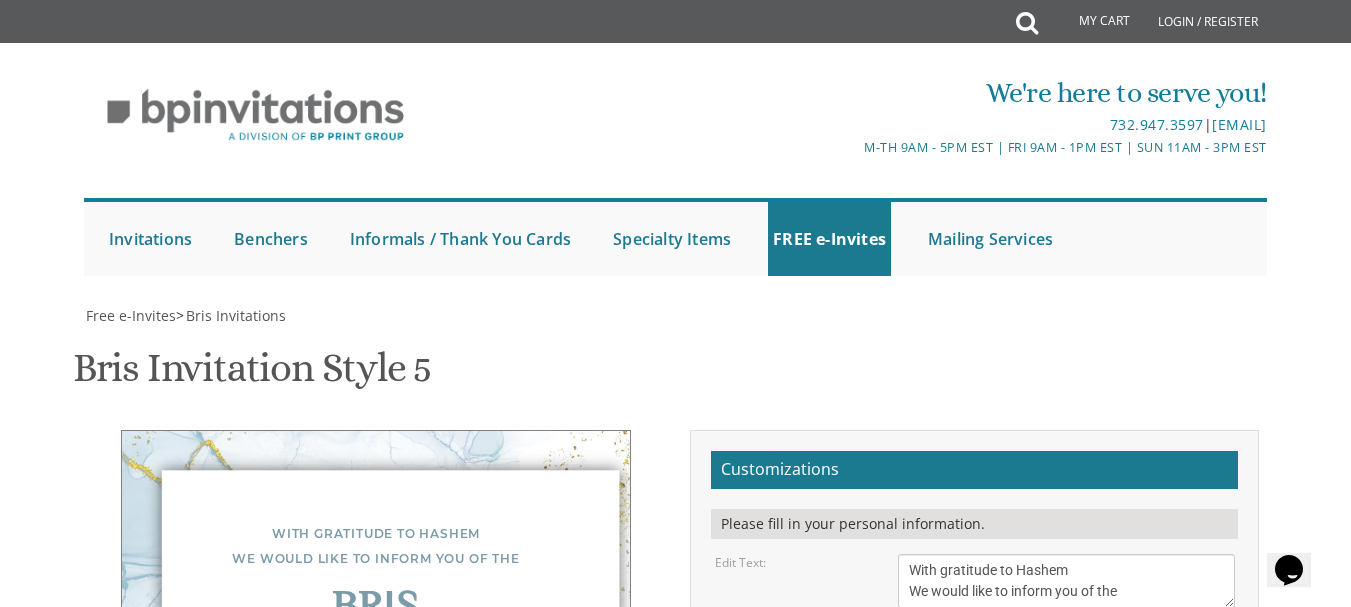 drag, startPoint x: 1059, startPoint y: 529, endPoint x: 895, endPoint y: 527, distance: 164.01219 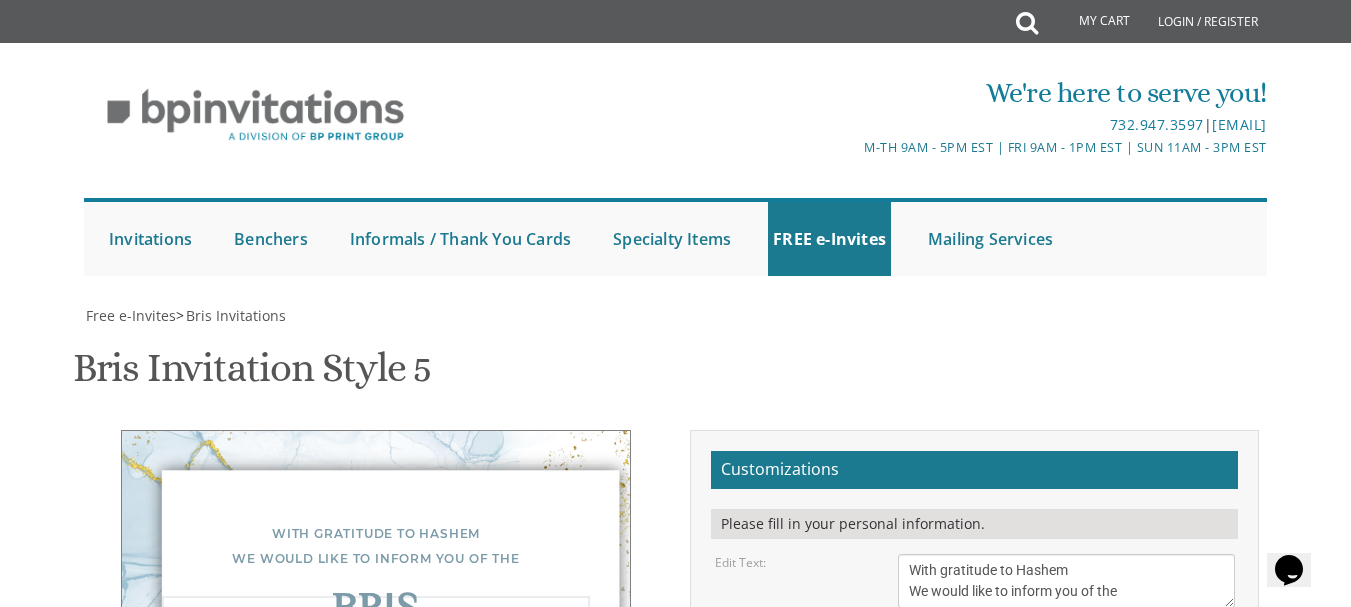 click on "Bris" at bounding box center (1066, 644) 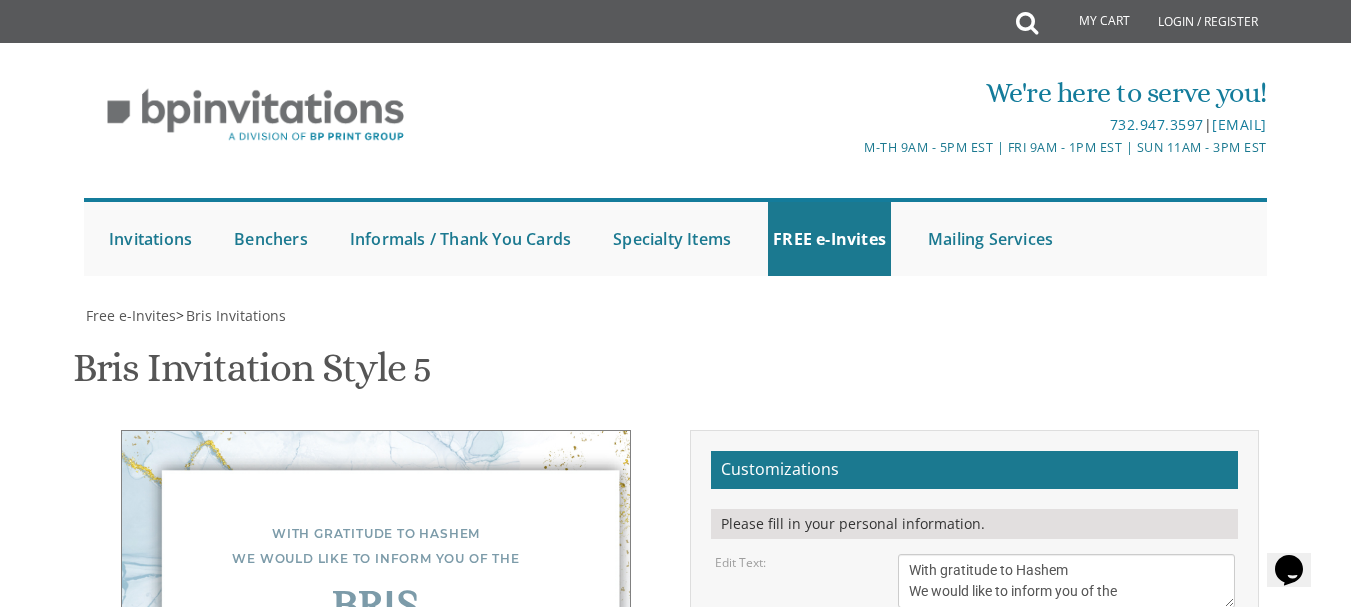 click on "Of our dear son/grandson
Sunday, [DATE]
Shacharis at 7:00  •  Bris at 7:45
Bais Medrash Ohr Tuvia
[NUMBER] [STREET] • [CITY], [STATE]" at bounding box center (1066, 739) 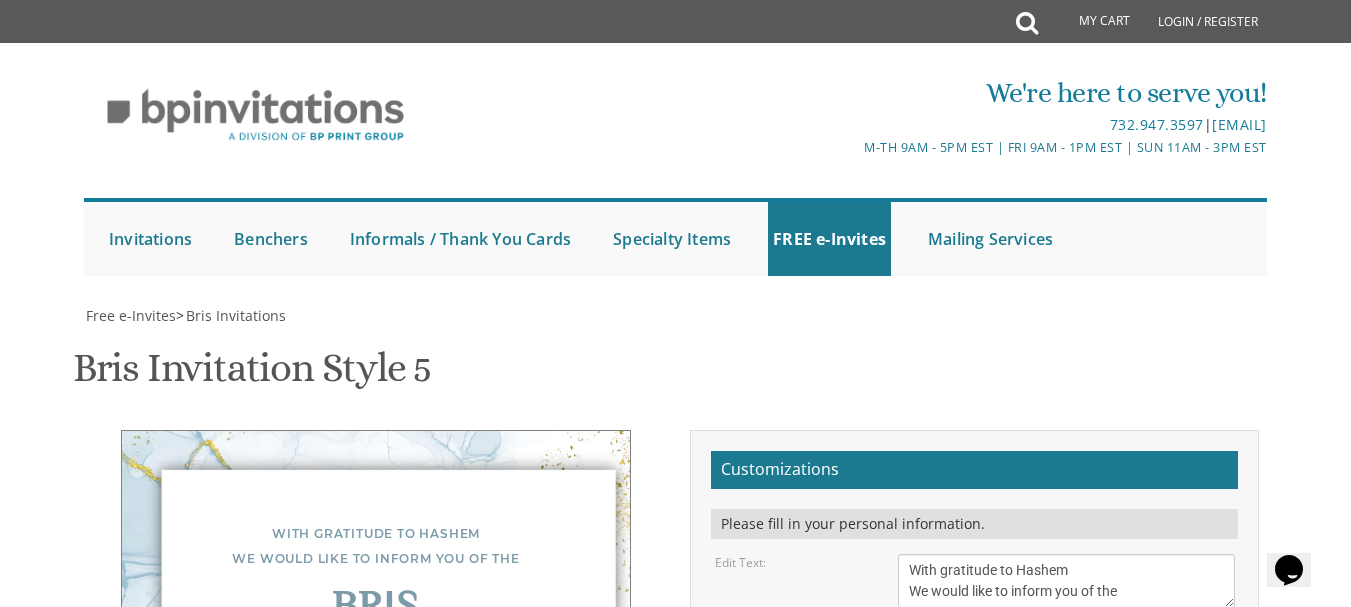 scroll, scrollTop: 383, scrollLeft: 0, axis: vertical 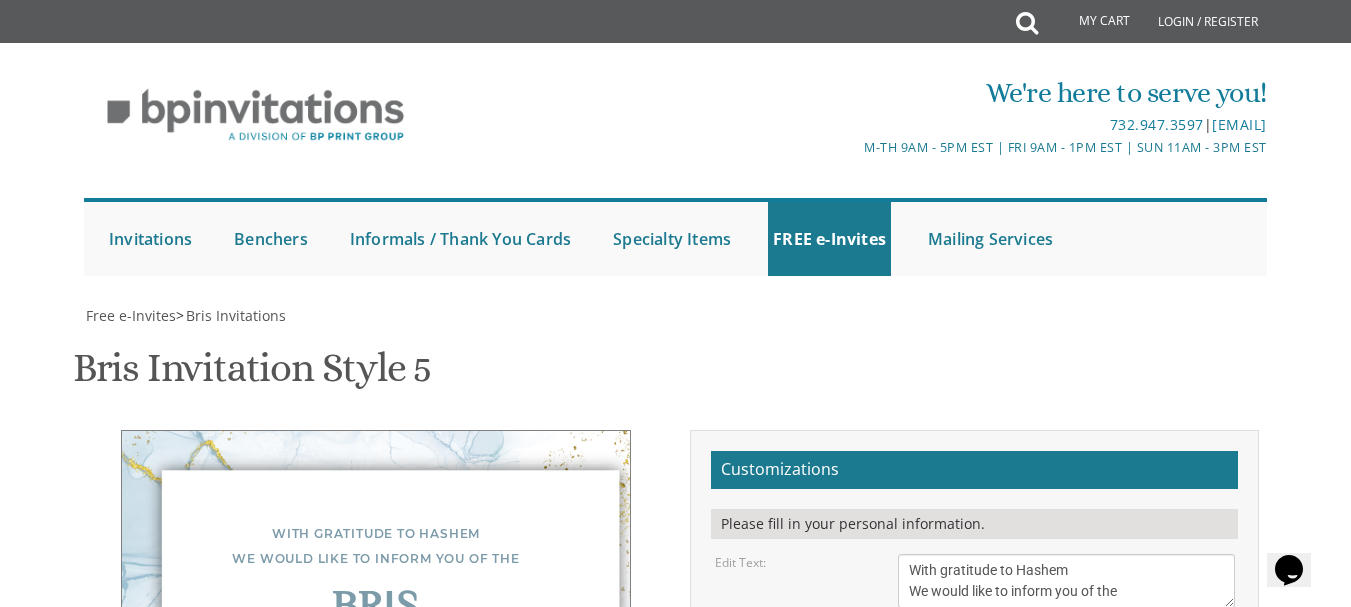 click on "Of our dear son/grandson
Sunday, [DATE]
Shacharis at 7:00  •  Bris at 7:45
Bais Medrash Ohr Tuvia
[NUMBER] [STREET] • [CITY], [STATE]" at bounding box center (1066, 739) 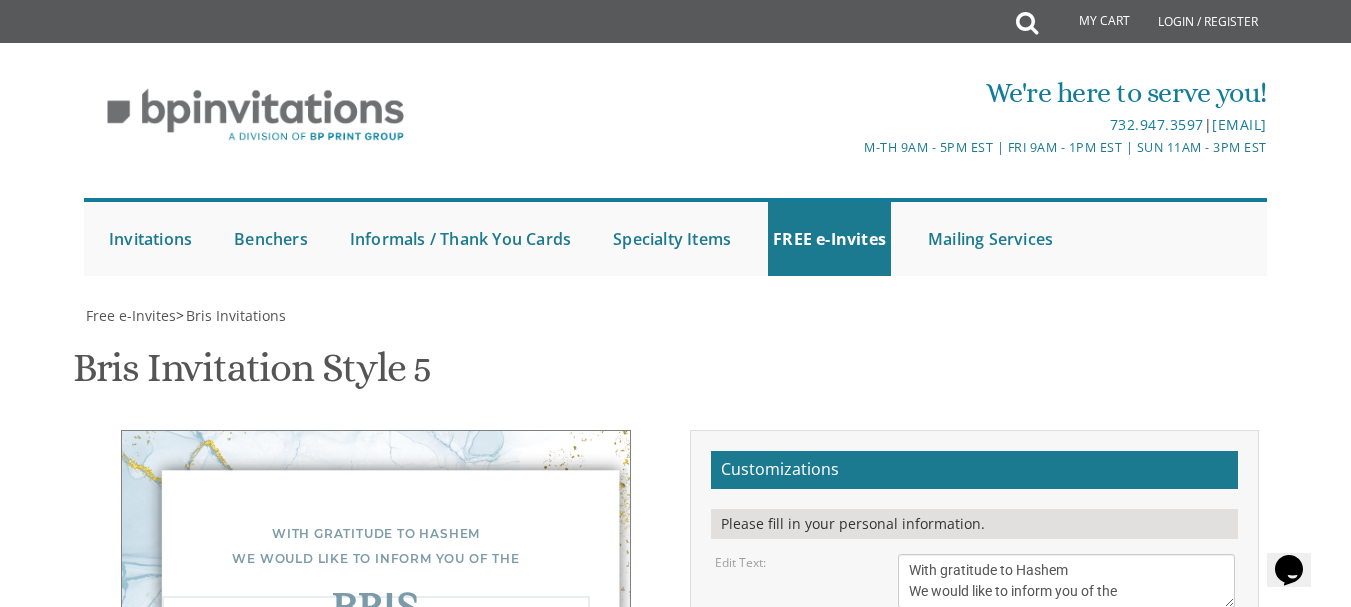 click on "Bris" at bounding box center [1066, 644] 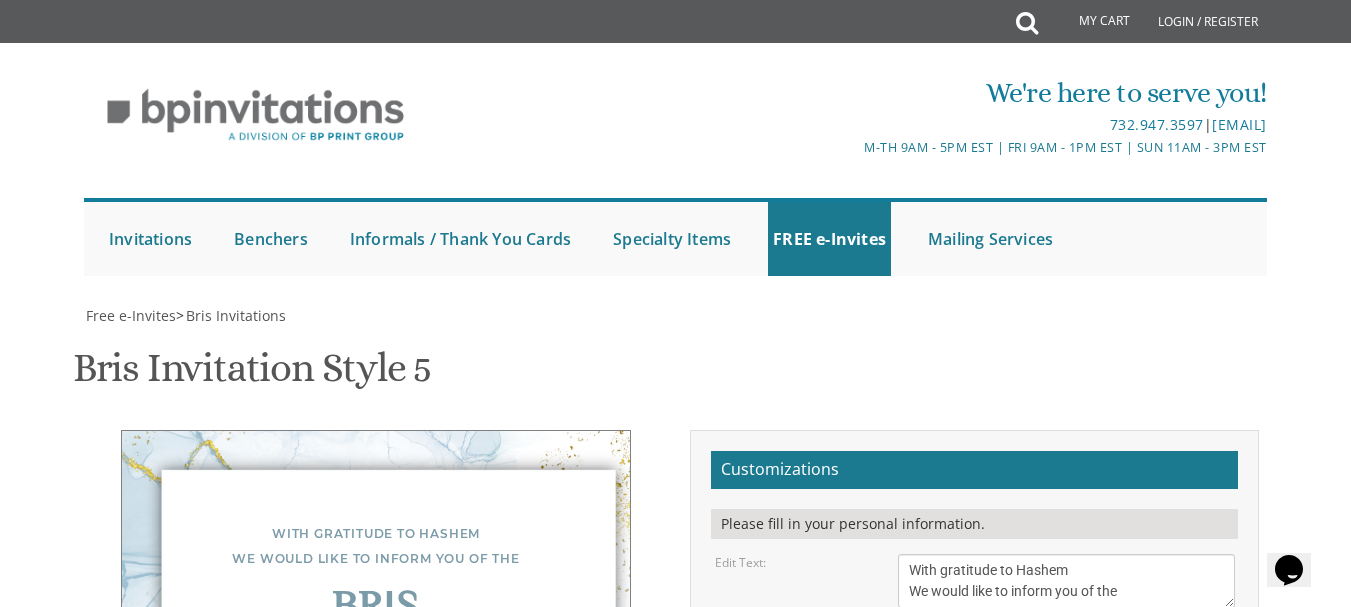 click on "Email Address*" at bounding box center (974, 953) 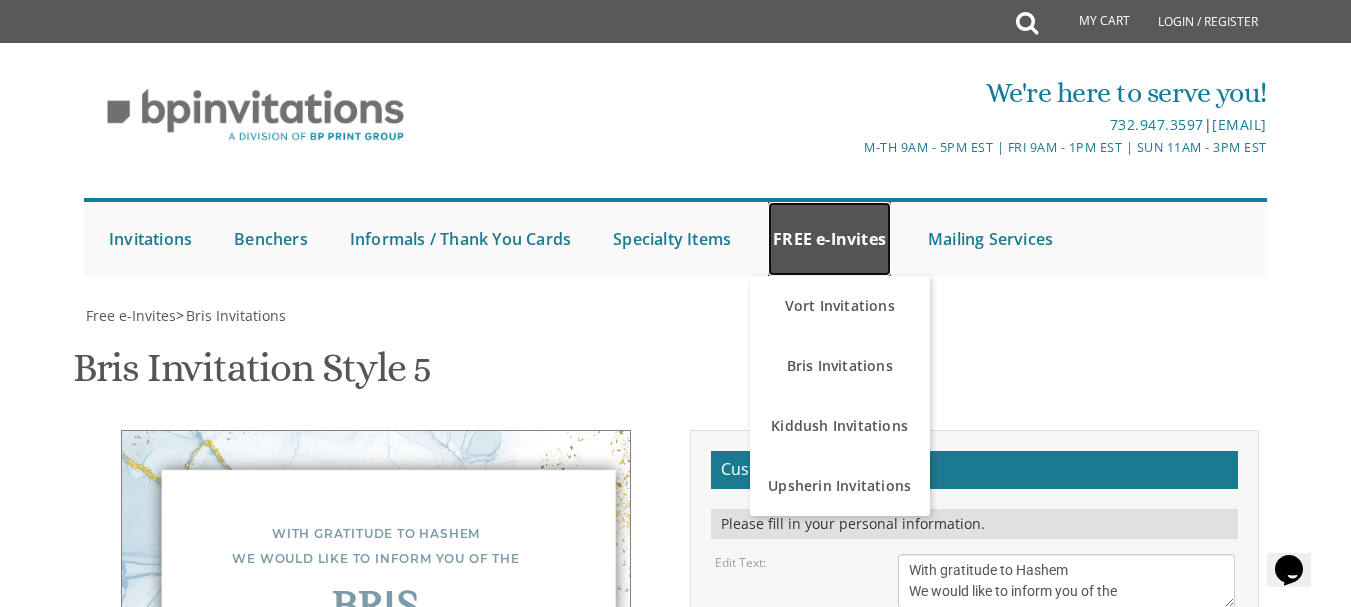 click on "FREE e-Invites" at bounding box center [829, 239] 